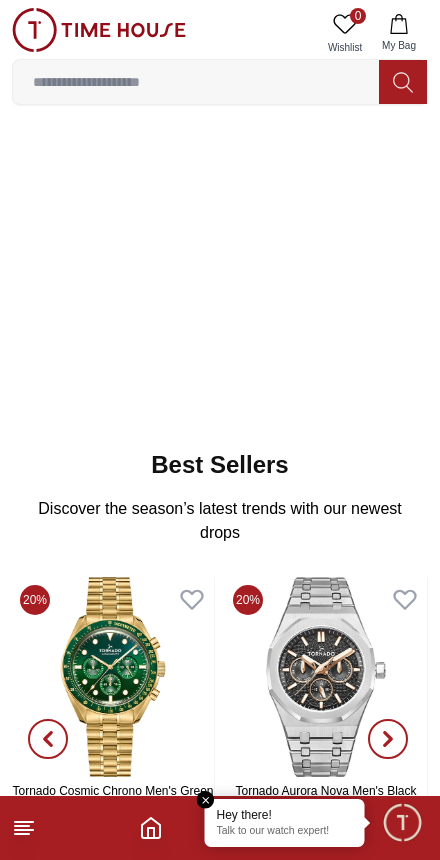 scroll, scrollTop: 0, scrollLeft: 0, axis: both 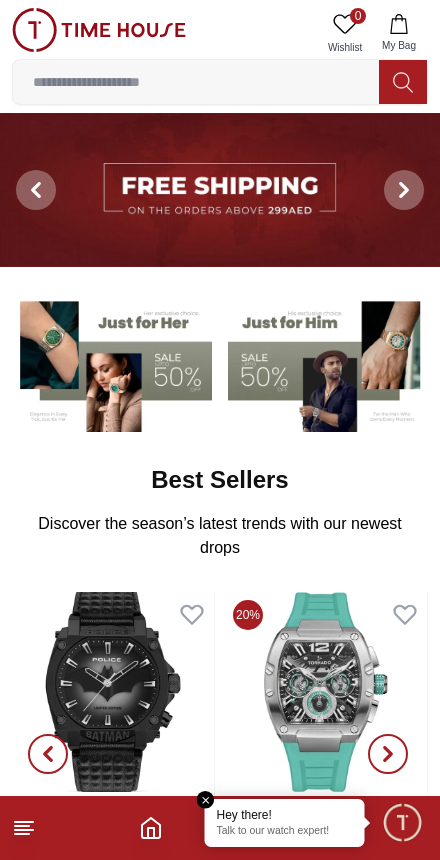 click at bounding box center (328, 362) 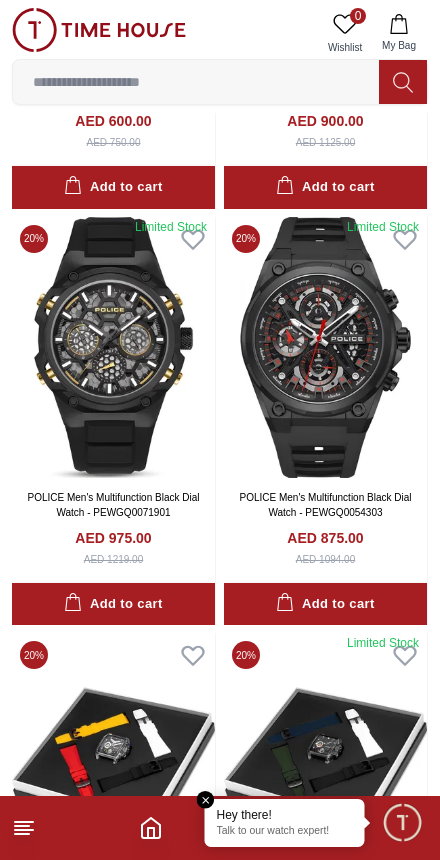 scroll, scrollTop: 3342, scrollLeft: 0, axis: vertical 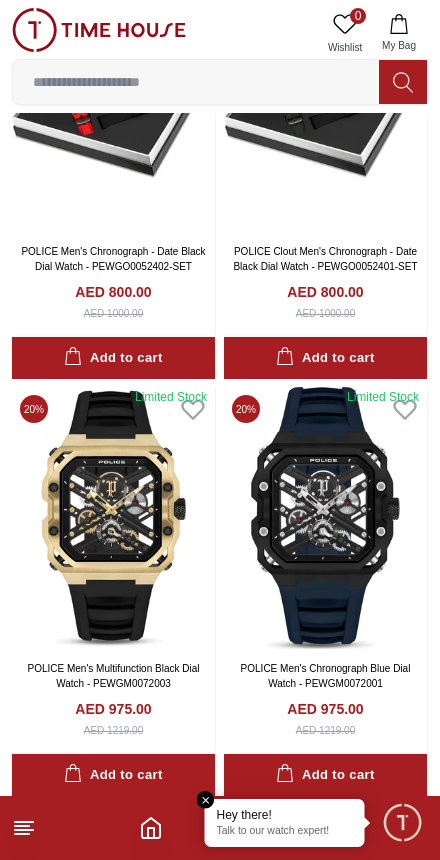 click at bounding box center (196, 82) 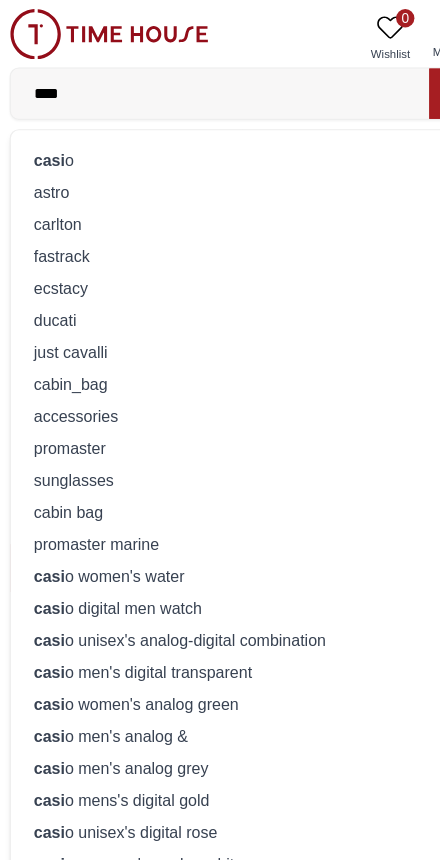 type on "*****" 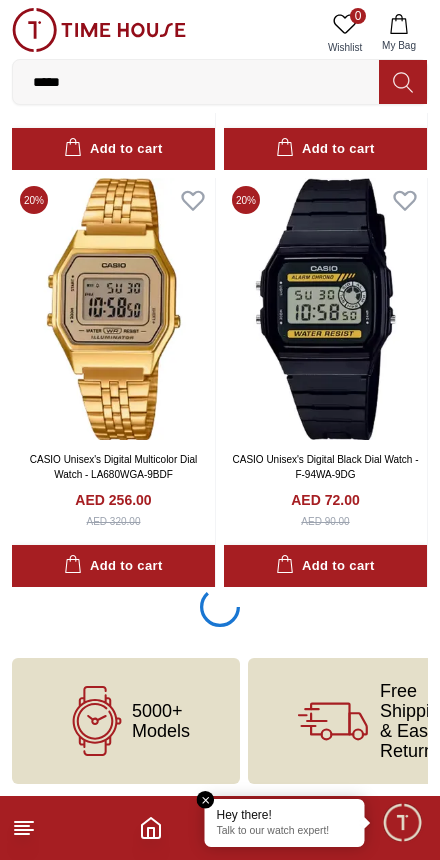 scroll, scrollTop: 3775, scrollLeft: 0, axis: vertical 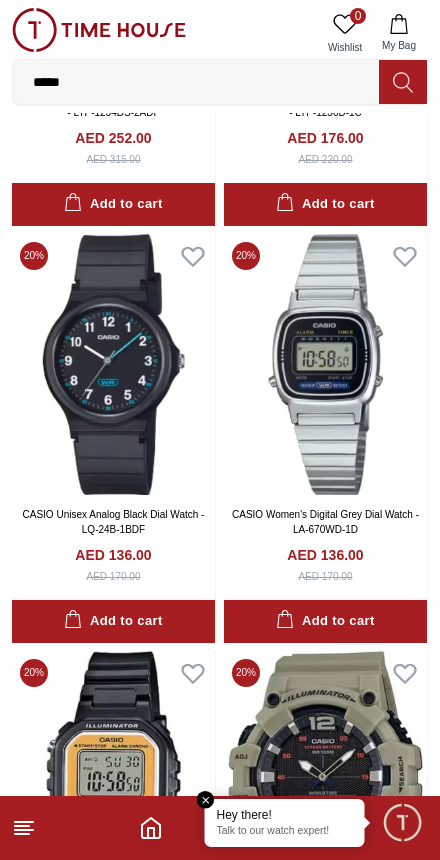 click at bounding box center [325, 364] 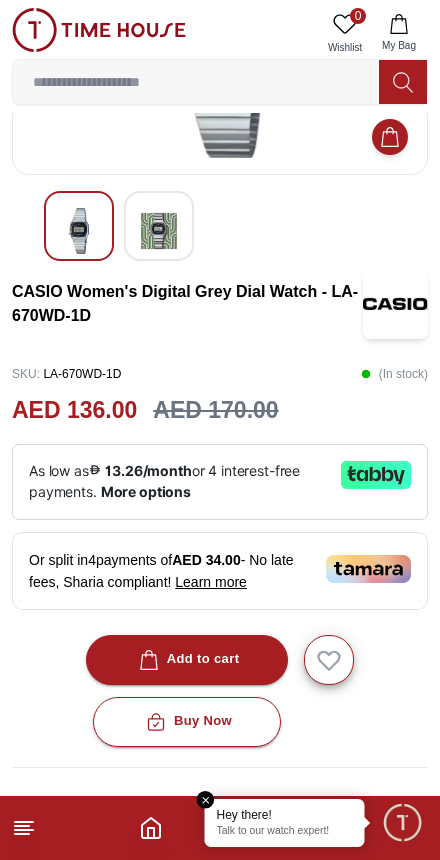 scroll, scrollTop: 251, scrollLeft: 0, axis: vertical 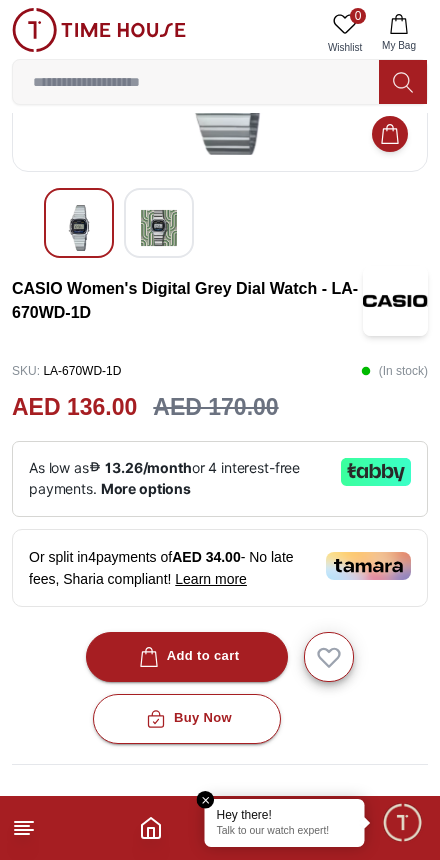 click on "CASIO Women's Digital Grey Dial Watch - LA-670WD-1D SKU :   LA-670WD-1D ( In stock ) AED 136.00 AED 170.00 Or split in  4  payments of  AED 34.00  - No late fees, Sharia compliant!    Learn more Overview Square Resin Silver case with Digital display, Grey dial
24.6 mm case diameter, Quartz movement, 3 ATM water resistant
Silver Stainless Steel bracelet with Triple-fold Clasp   Add to cart         Buy Now GIFT WRAPPING INCLUDED TRUSTED SHIPPING CONTACTLESS DELIVERY Share To Friends" at bounding box center [220, 719] 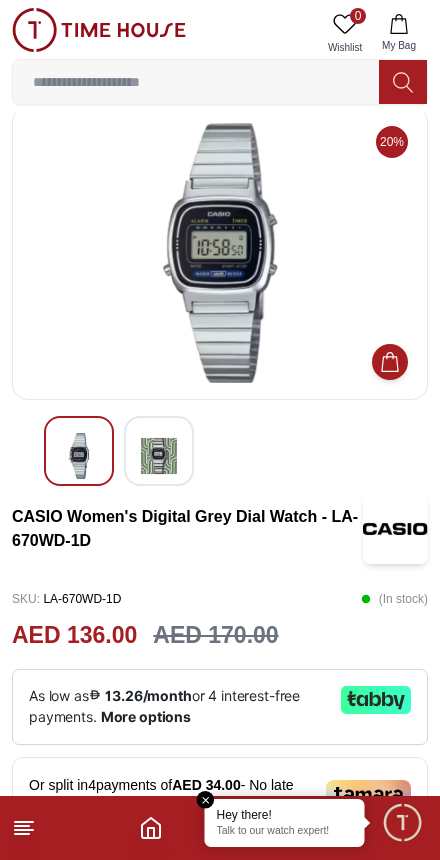scroll, scrollTop: 0, scrollLeft: 0, axis: both 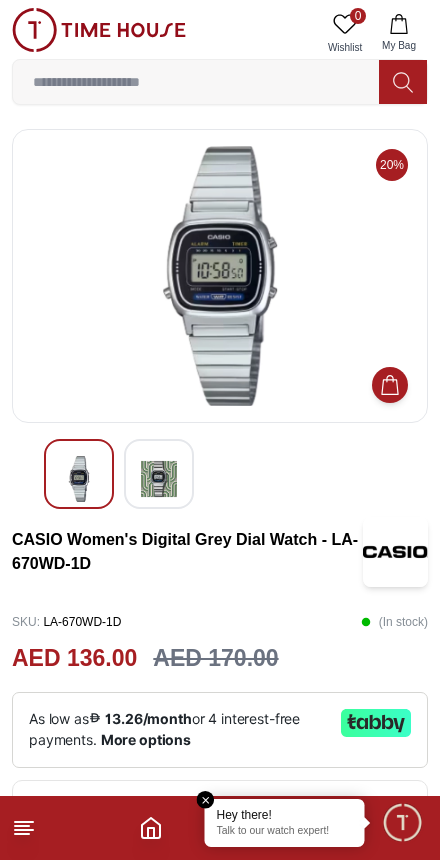 click 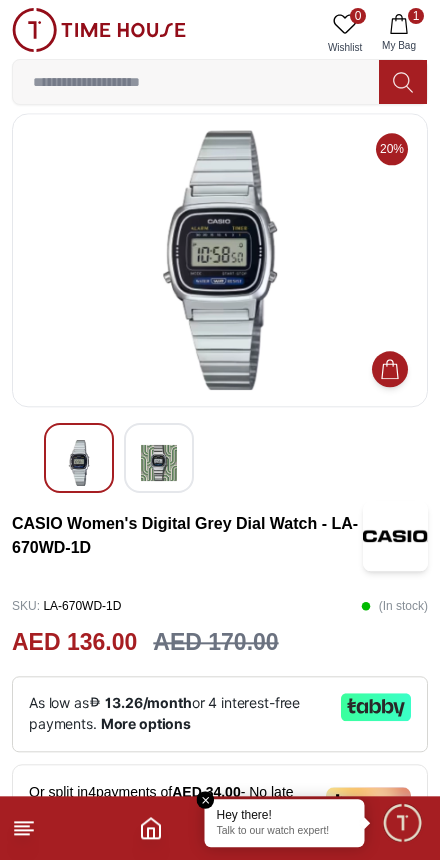 scroll, scrollTop: 0, scrollLeft: 0, axis: both 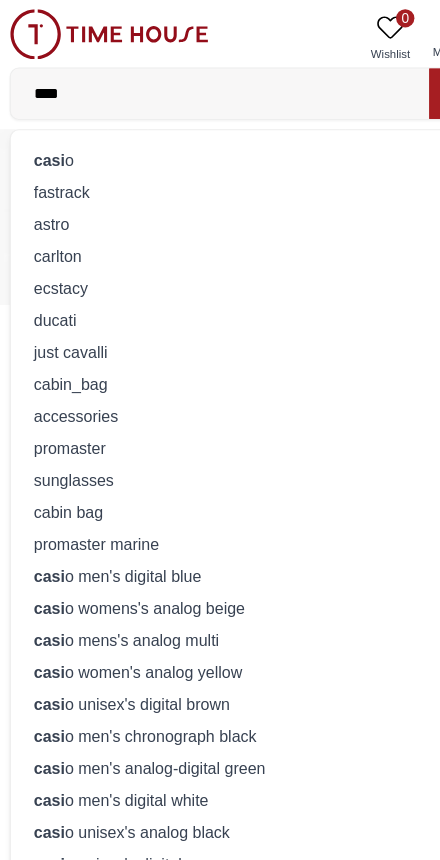 type on "*****" 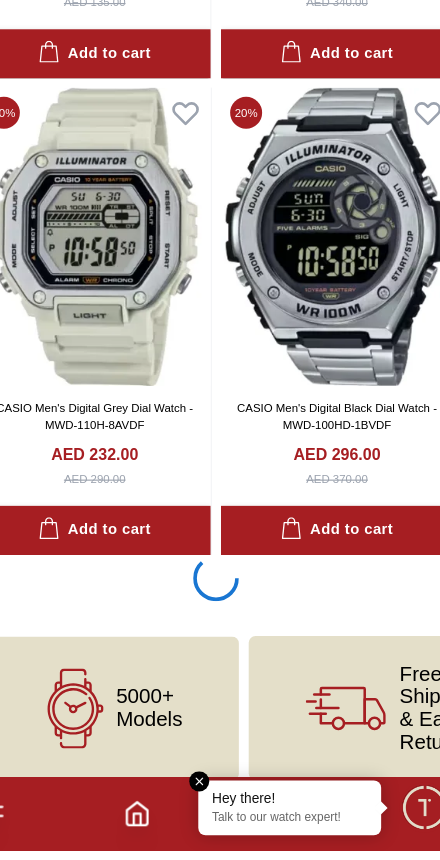 scroll, scrollTop: 12099, scrollLeft: 0, axis: vertical 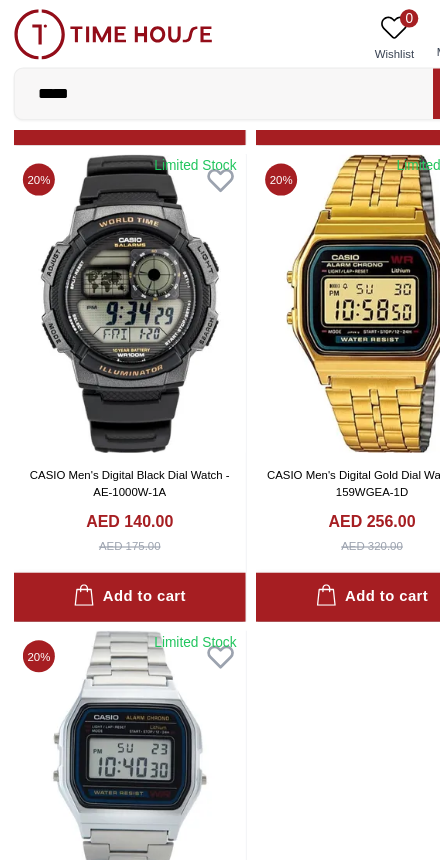click on "*****" at bounding box center (196, 82) 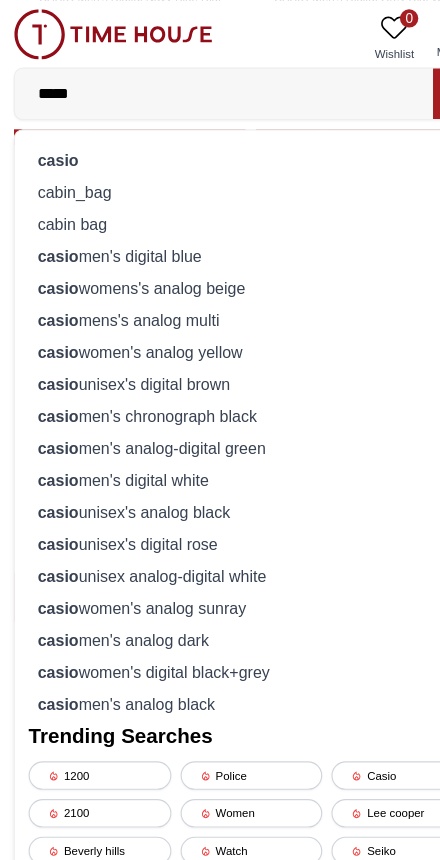scroll, scrollTop: 70395, scrollLeft: 0, axis: vertical 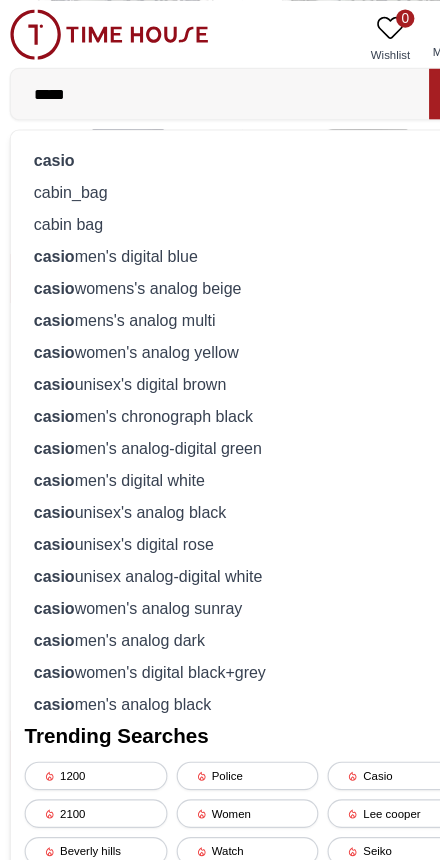 click on "*****" at bounding box center (196, 82) 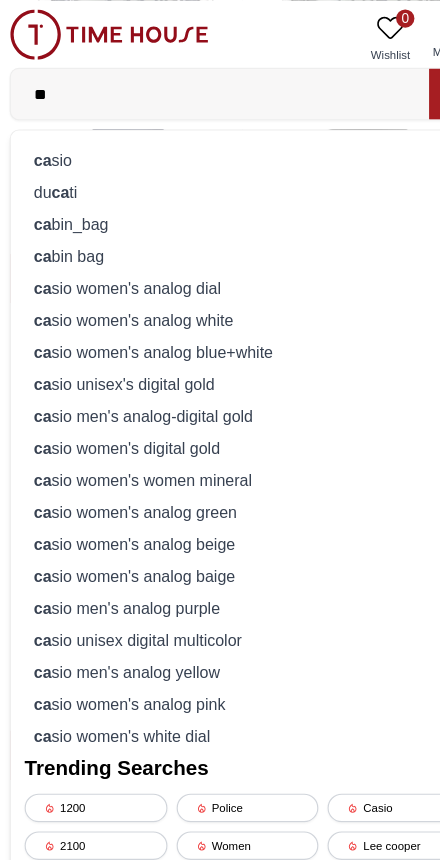 type on "*" 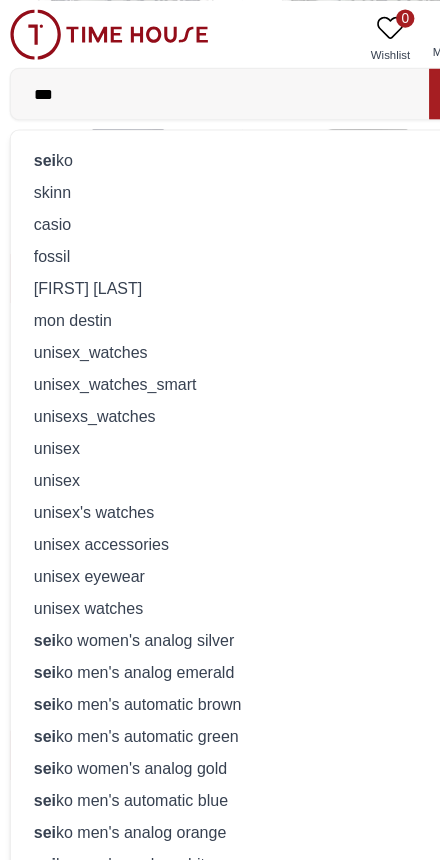type on "***" 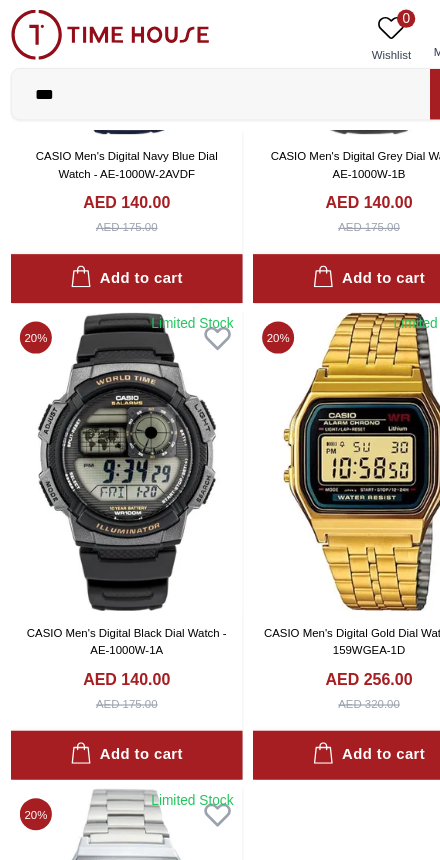 scroll, scrollTop: 0, scrollLeft: 0, axis: both 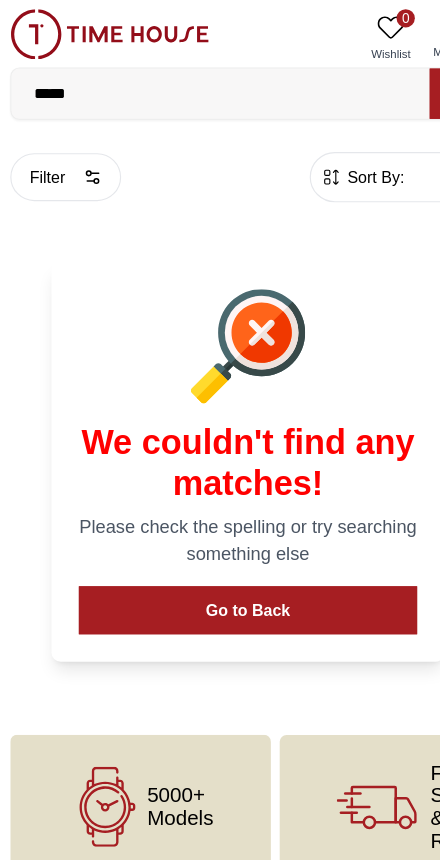 click on "Go to Back" at bounding box center (220, 534) 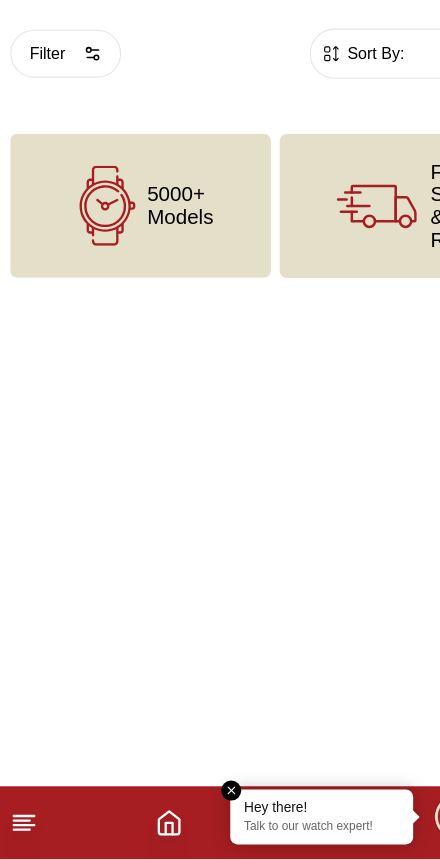 scroll, scrollTop: 0, scrollLeft: 0, axis: both 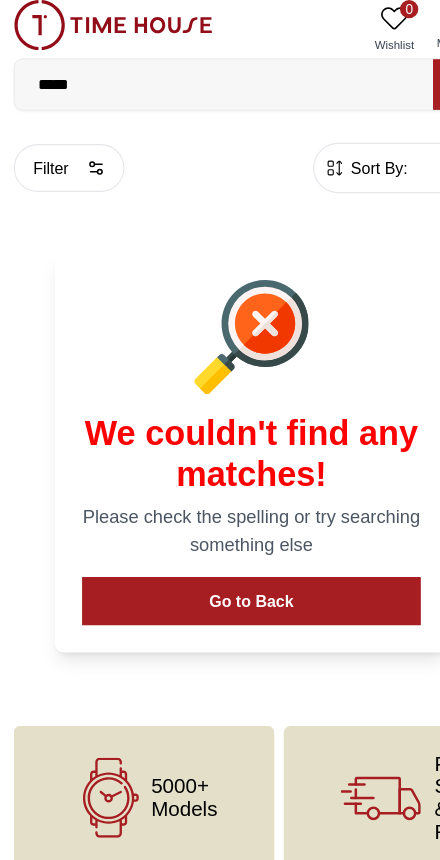 click at bounding box center [220, 303] 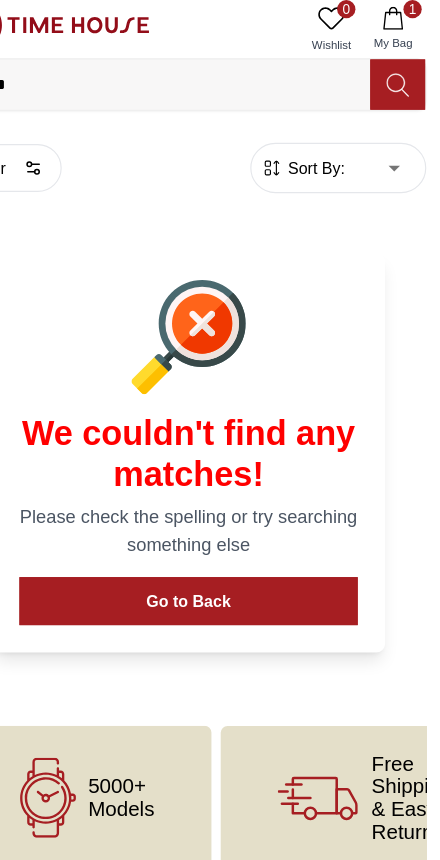 click 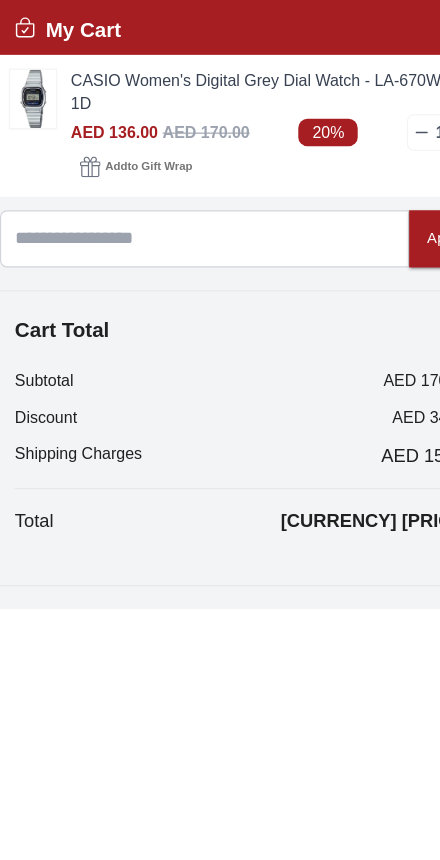 click at bounding box center [37, 94] 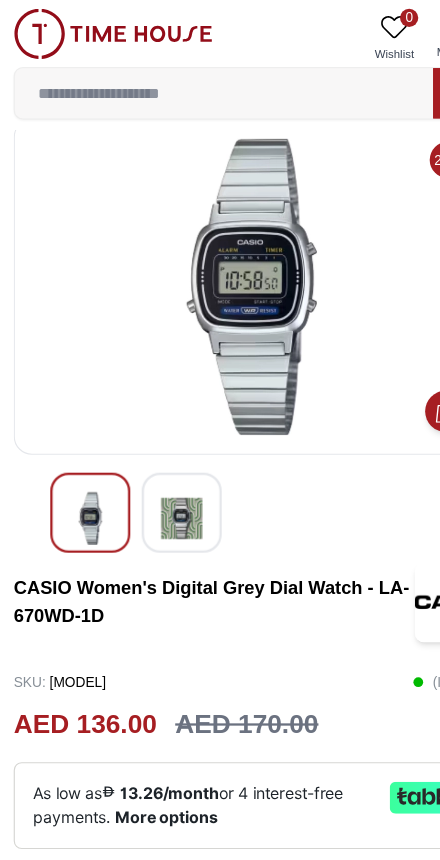 scroll, scrollTop: 0, scrollLeft: 0, axis: both 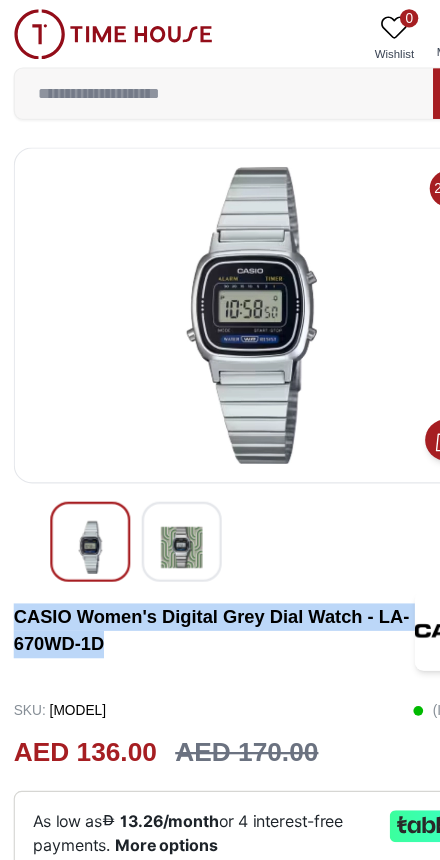 click at bounding box center [196, 82] 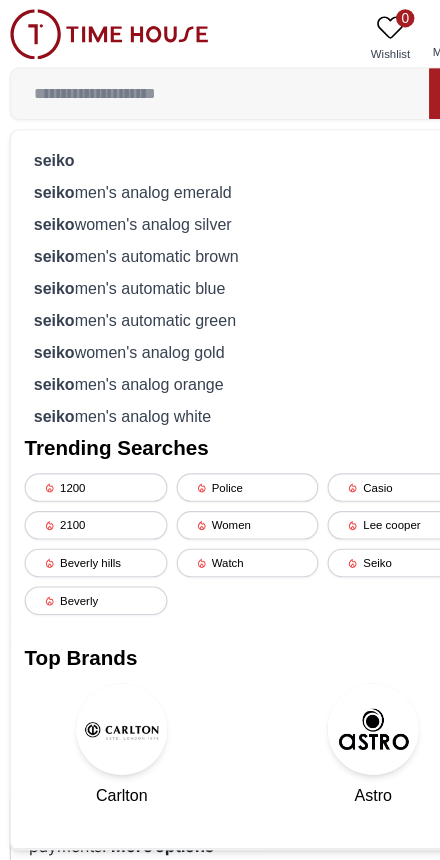 click at bounding box center (196, 82) 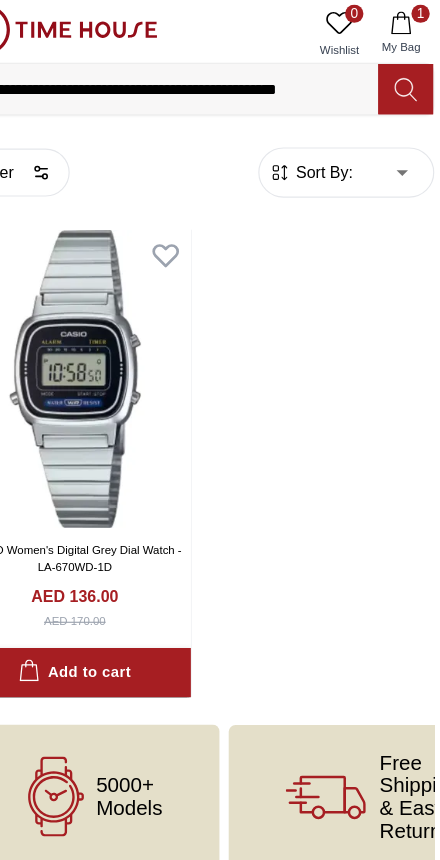 scroll, scrollTop: 0, scrollLeft: 0, axis: both 